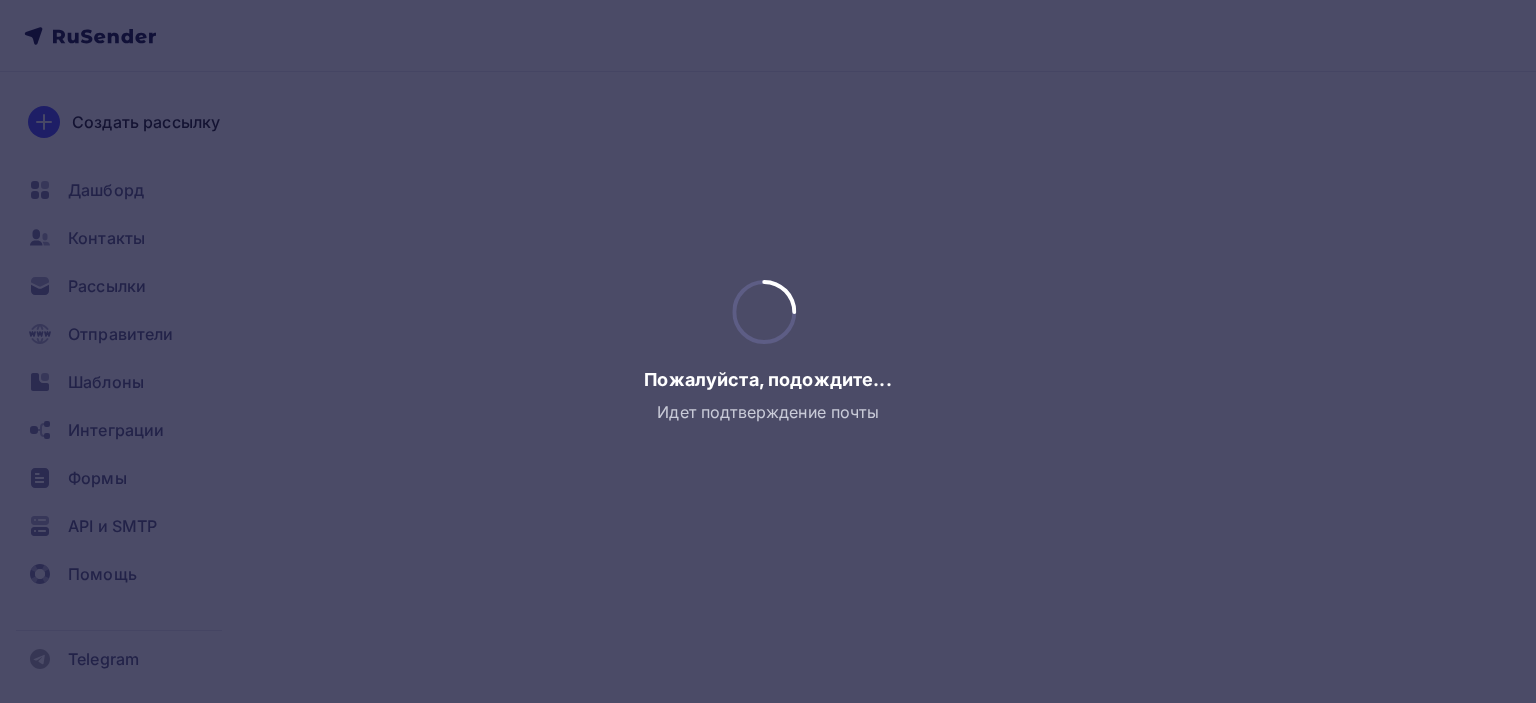 scroll, scrollTop: 0, scrollLeft: 0, axis: both 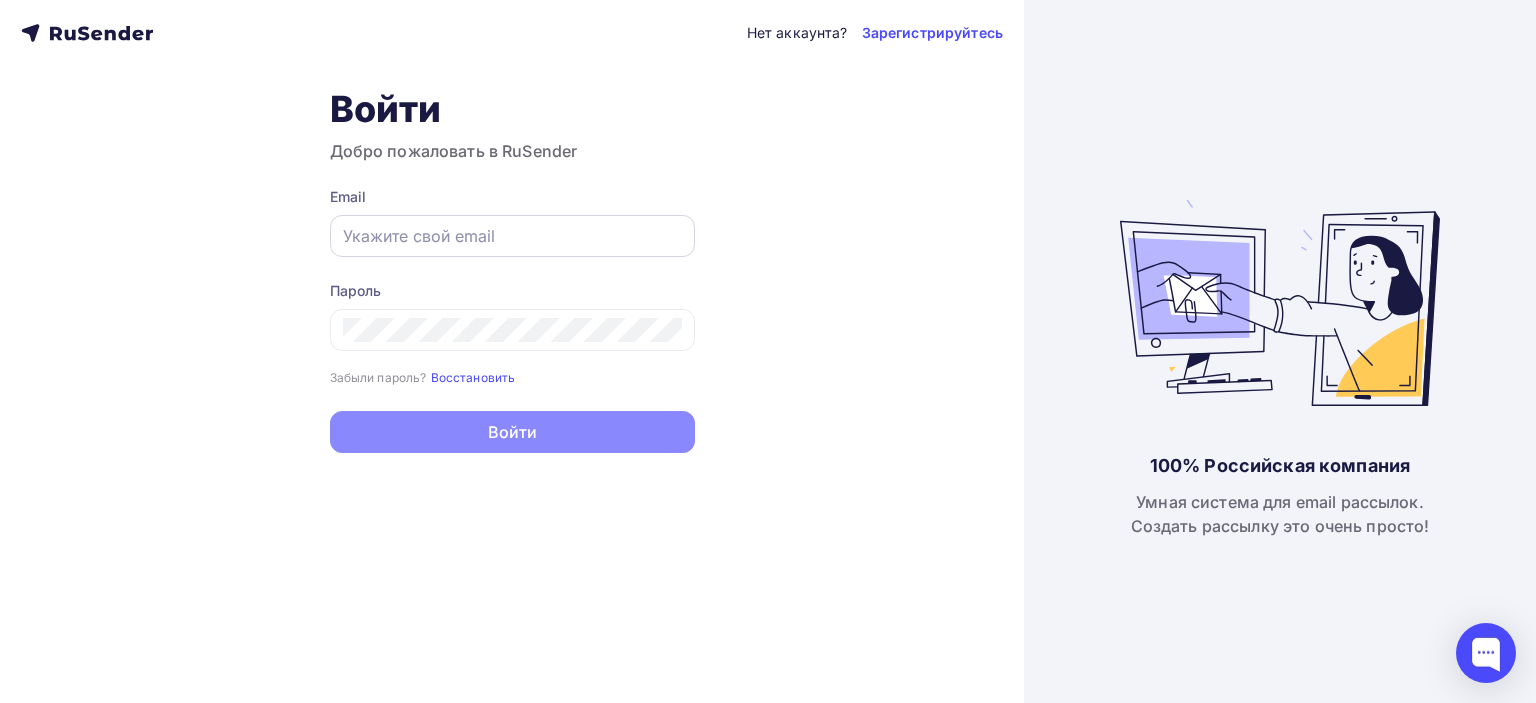 click at bounding box center [512, 236] 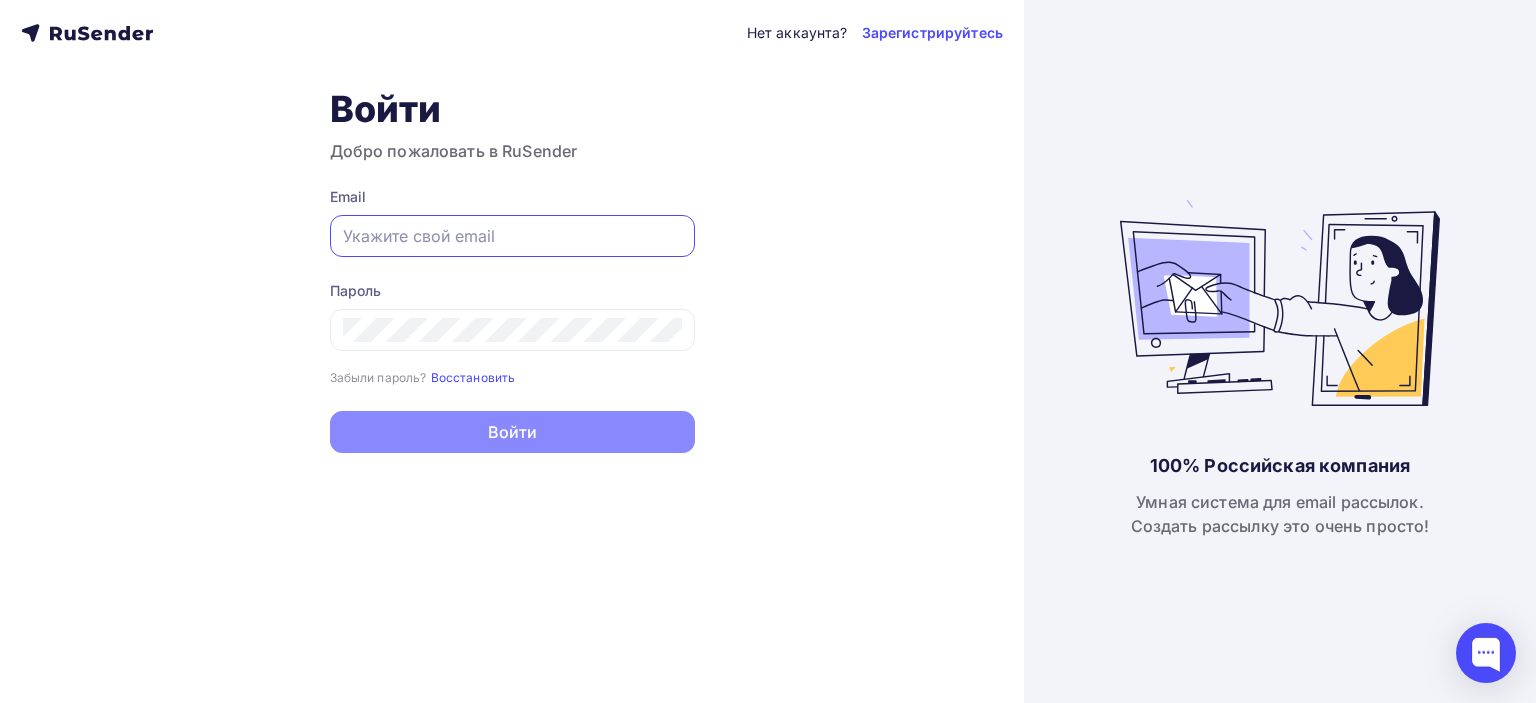 click at bounding box center (512, 236) 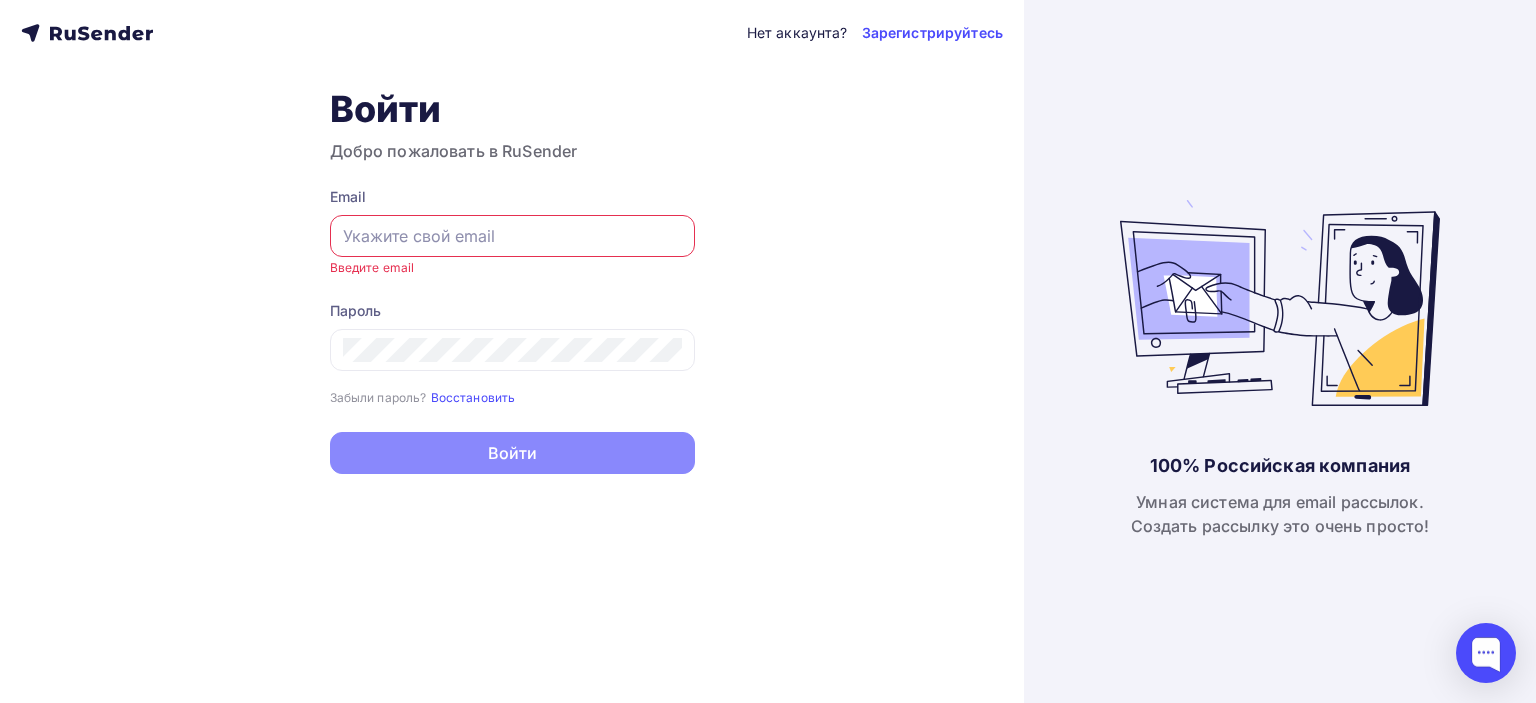 click at bounding box center [512, 236] 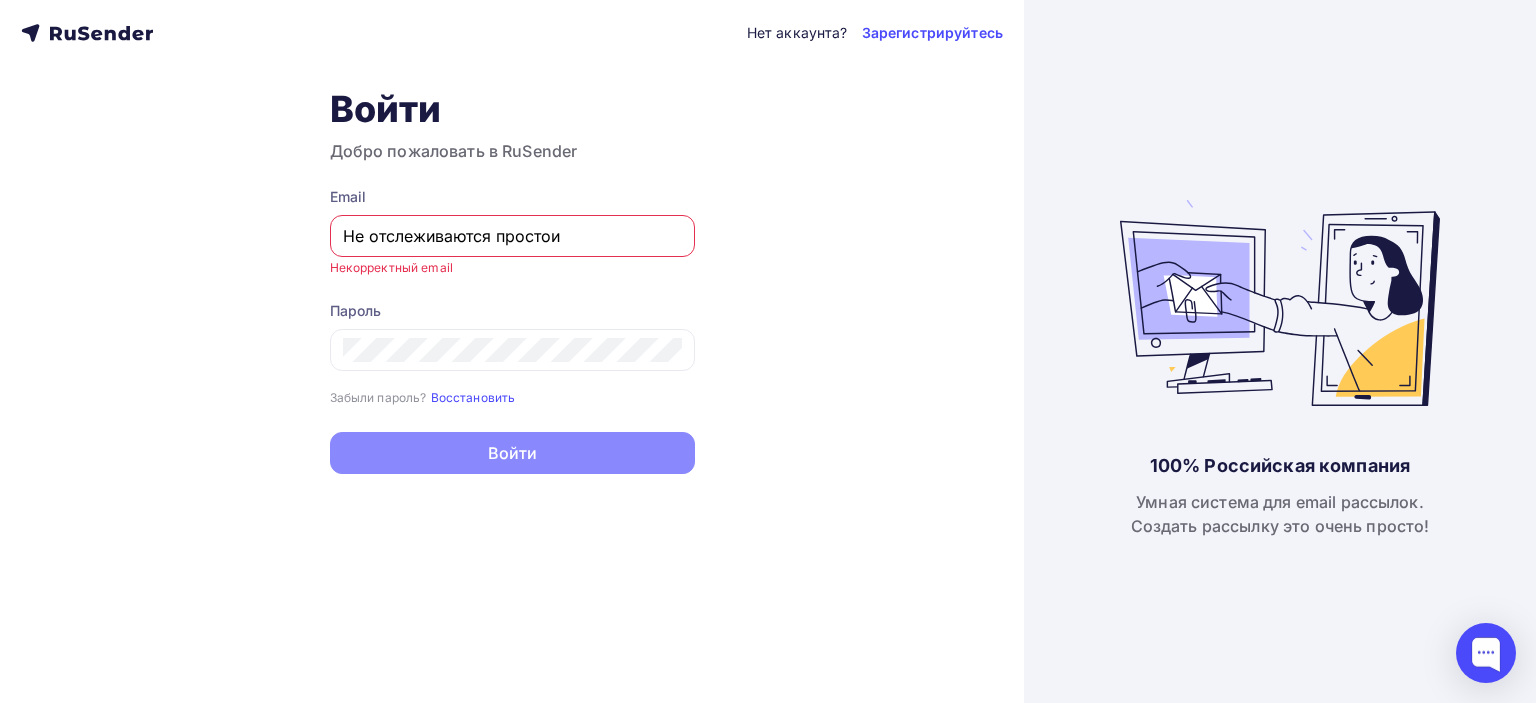 click on "Нет аккаунта? Зарегистрируйтесь Войти Добро пожаловать в RuSender Email Не отслеживаются простои Некорректный email Пароль Забыли пароль? Восстановить Забыли пароль? Восстановить Войти Нет аккаунта? Зарегистрируйтесь" at bounding box center [512, 351] 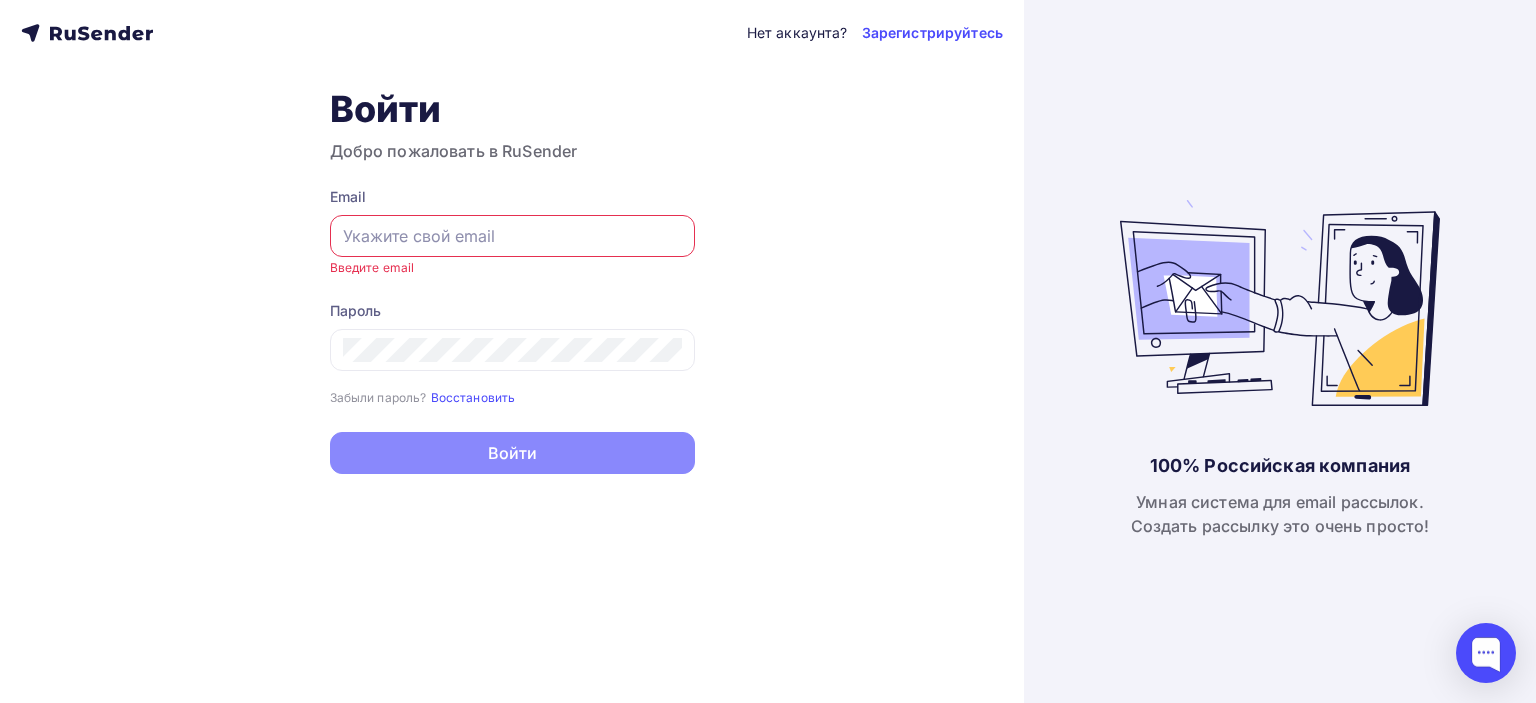 click at bounding box center [512, 236] 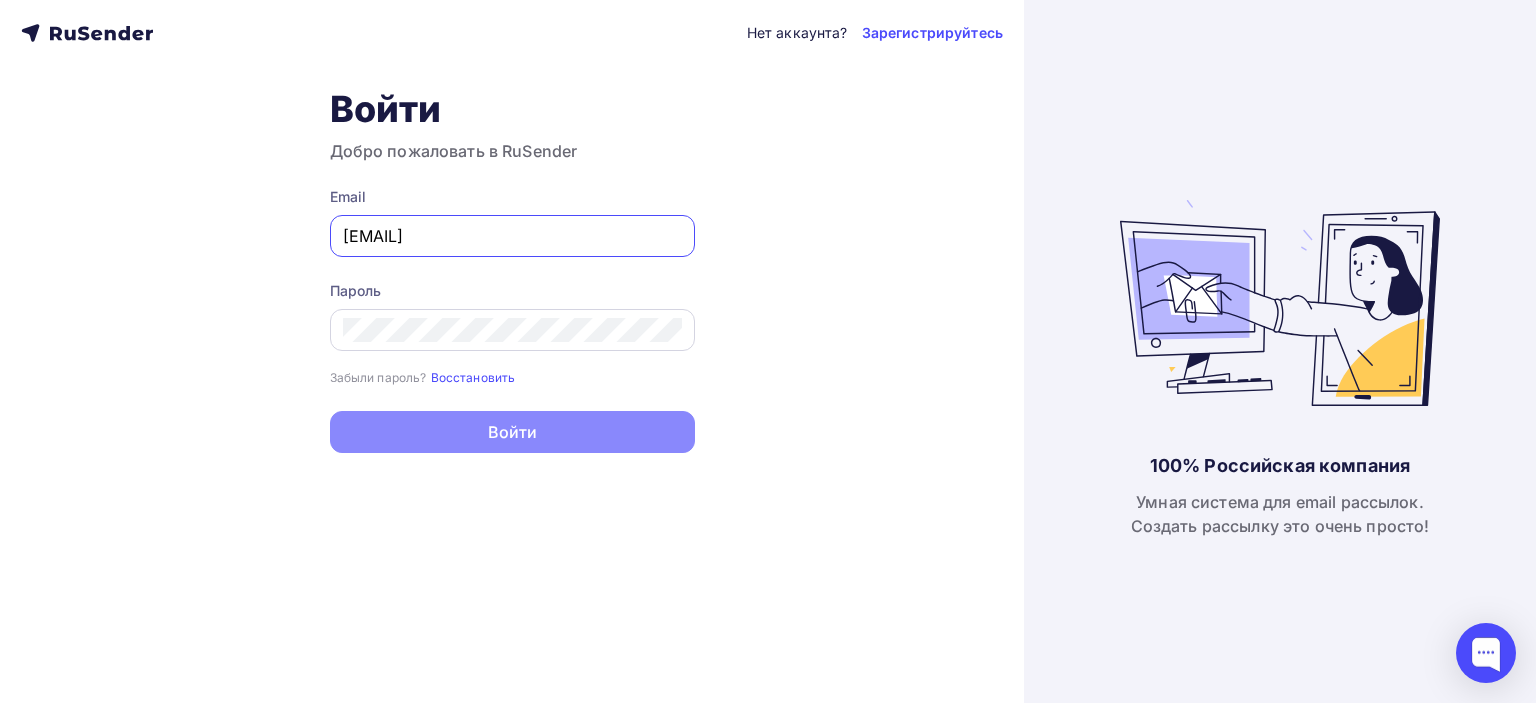 type on "[EMAIL]" 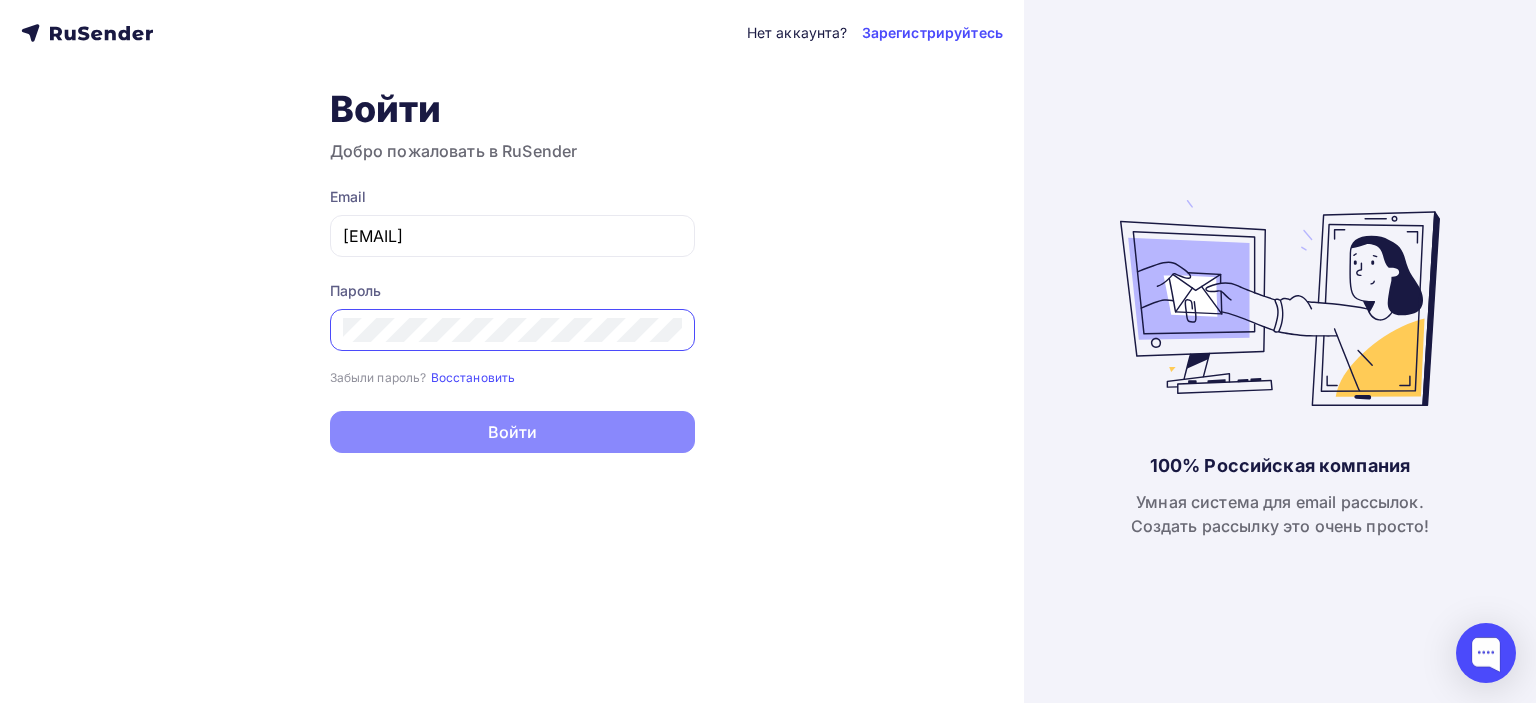 drag, startPoint x: 462, startPoint y: 375, endPoint x: 655, endPoint y: 414, distance: 196.90099 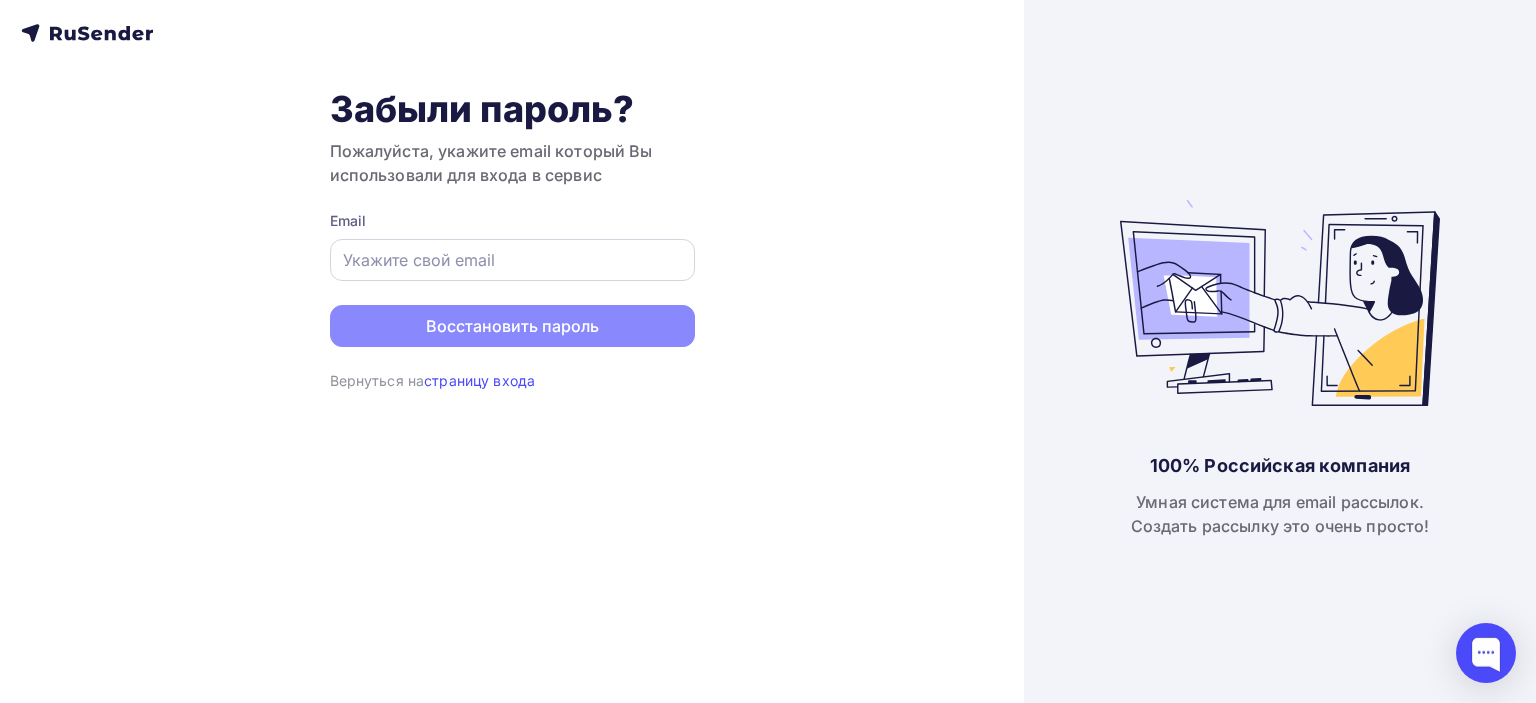 click at bounding box center [512, 260] 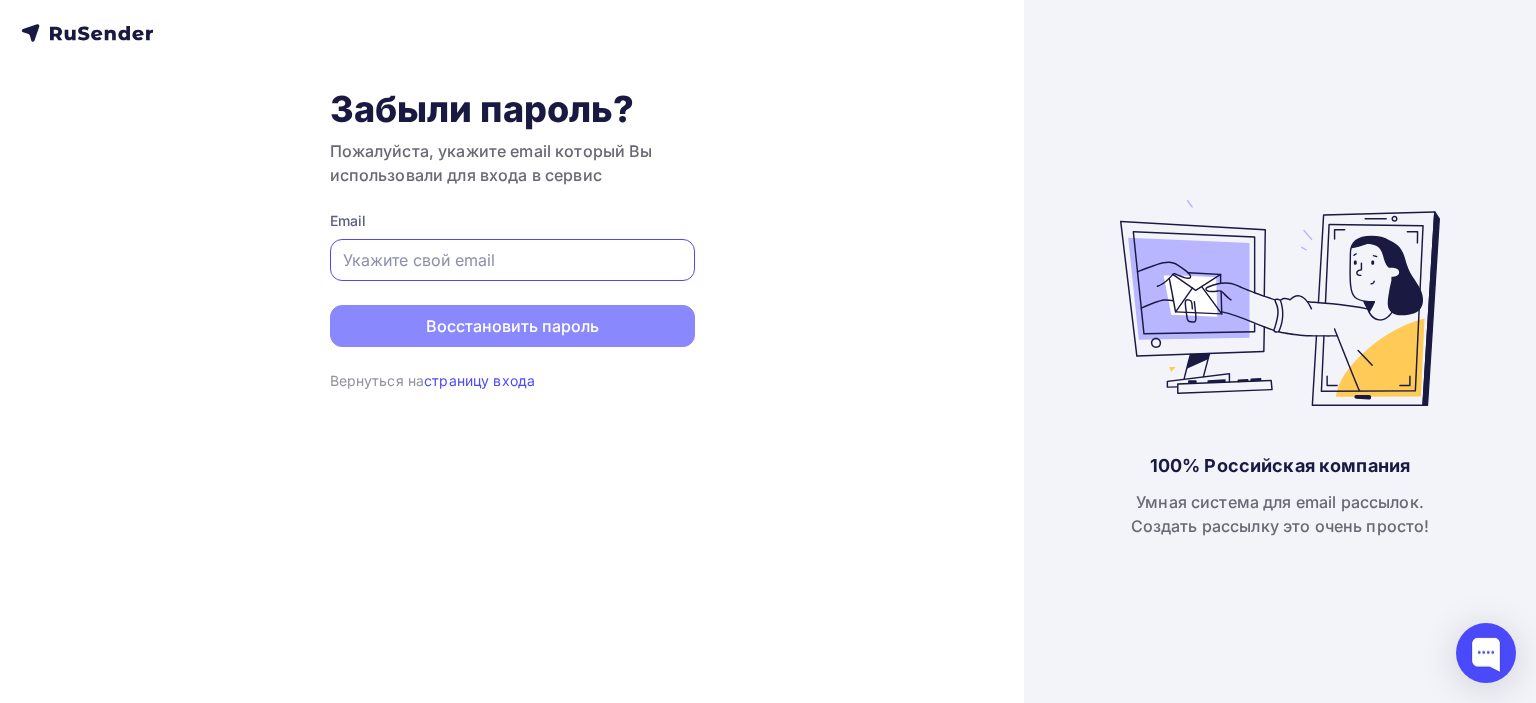 paste on "[EMAIL]" 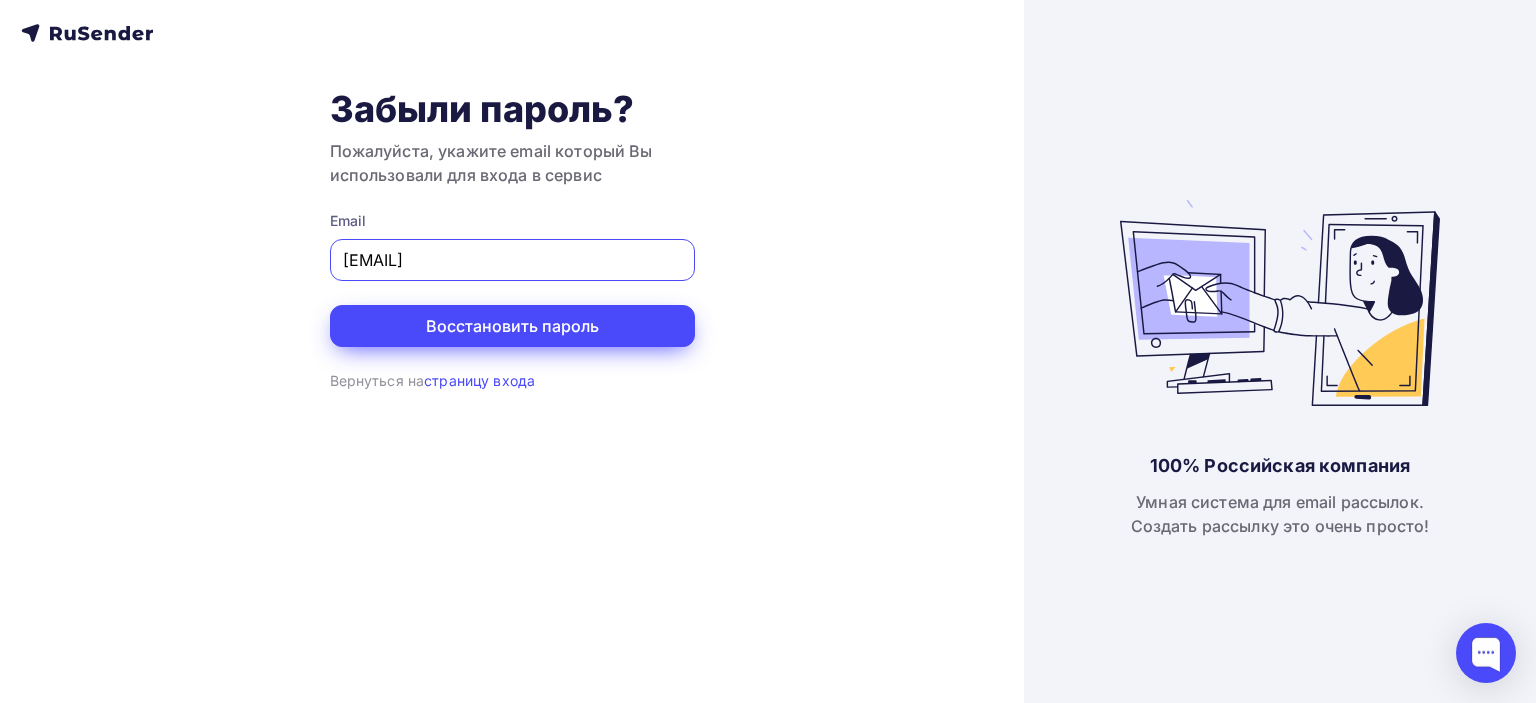 type on "[EMAIL]" 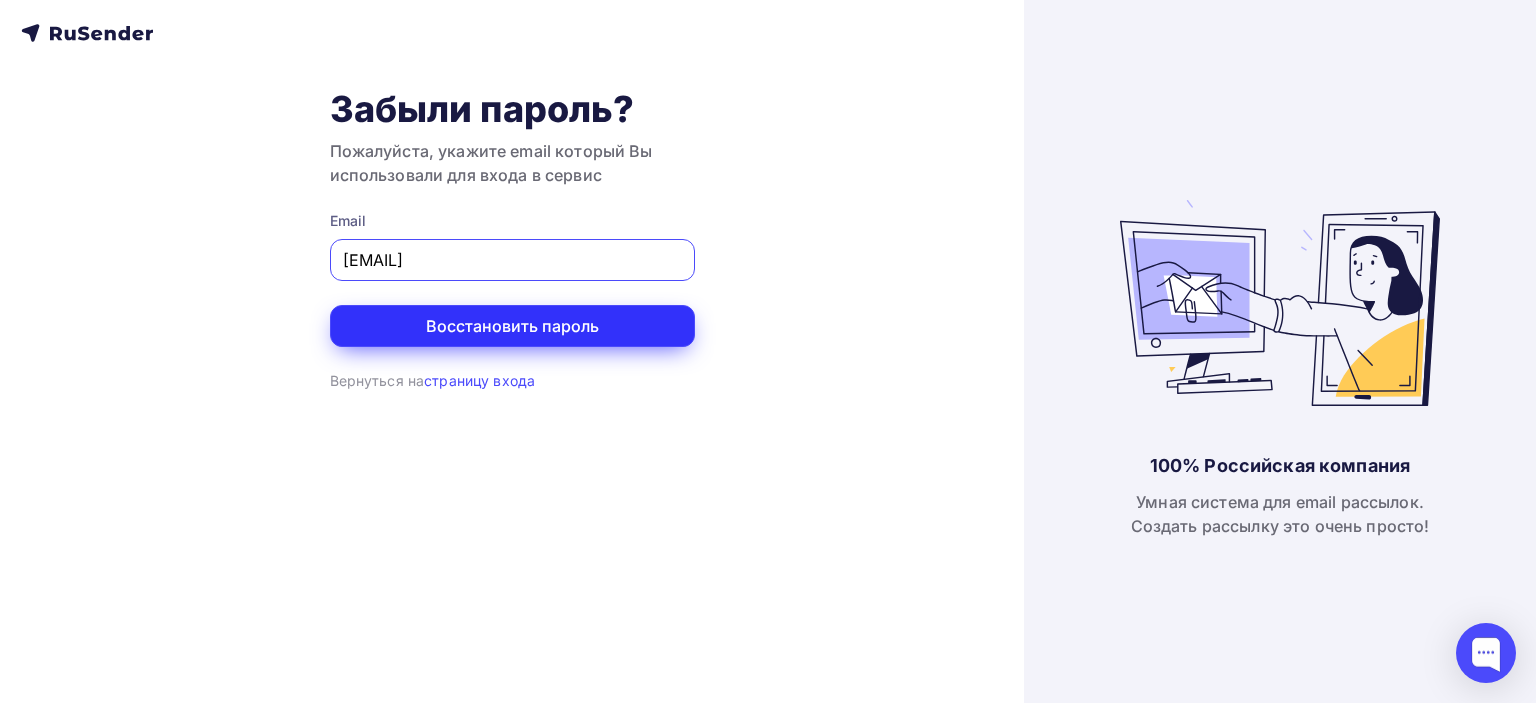 click on "Восстановить пароль" at bounding box center (512, 326) 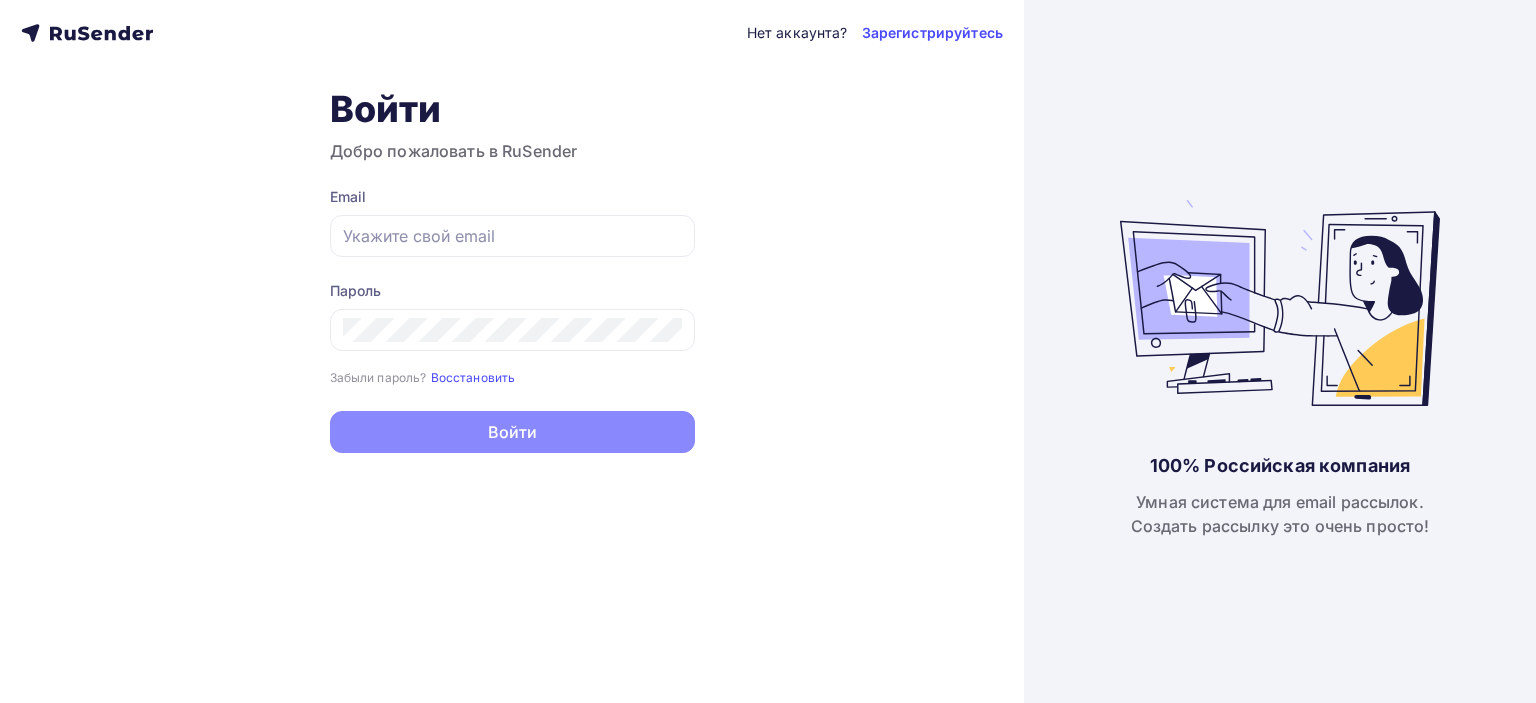 scroll, scrollTop: 0, scrollLeft: 0, axis: both 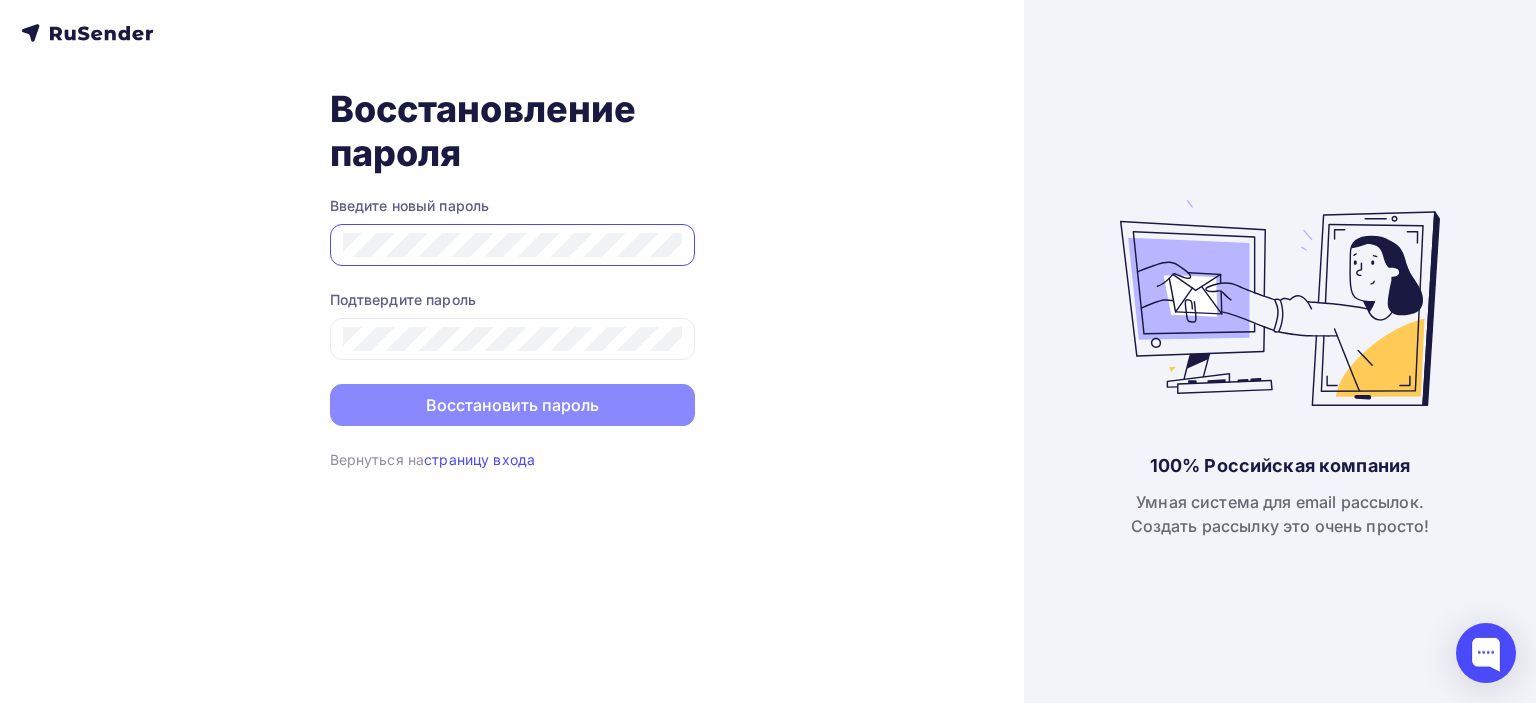 click at bounding box center (512, 245) 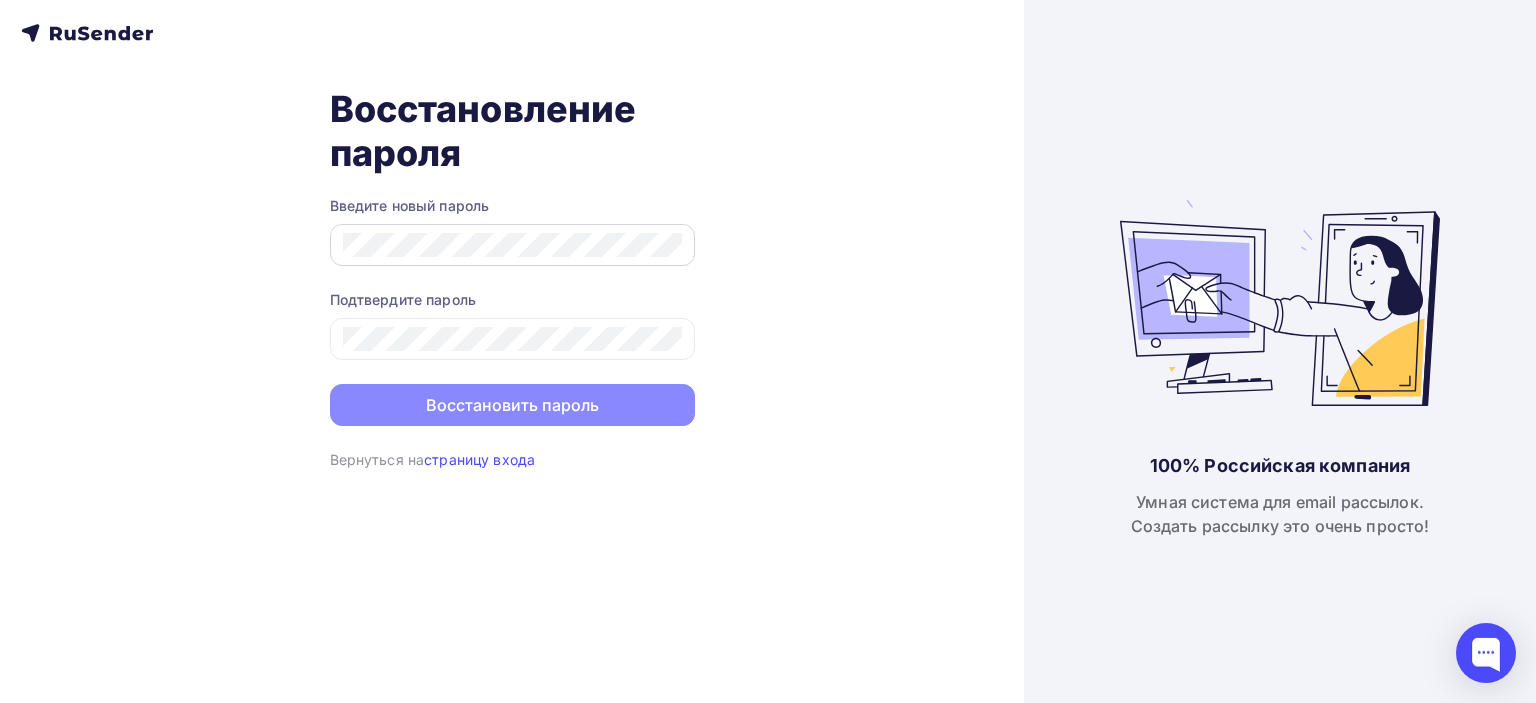 click at bounding box center (512, 245) 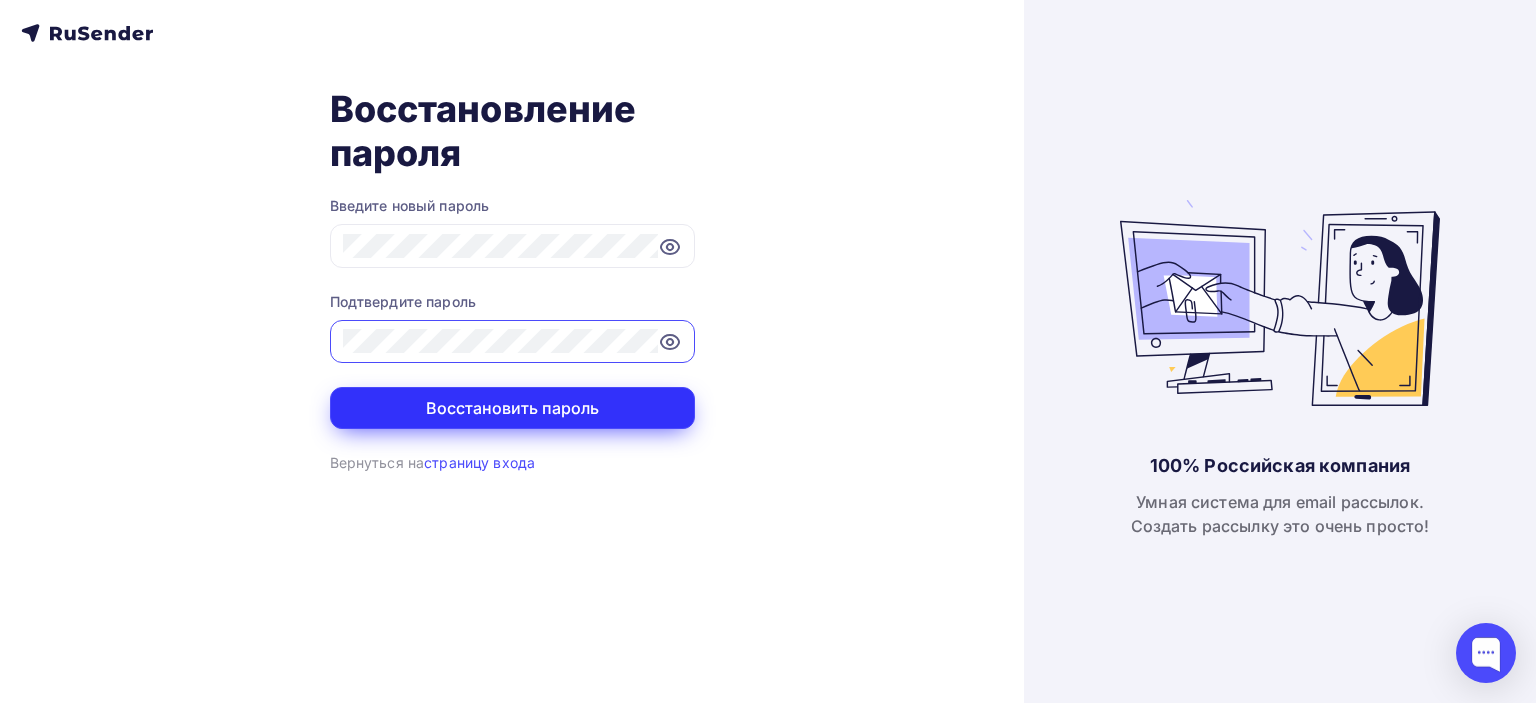 click on "Восстановить пароль" at bounding box center [512, 408] 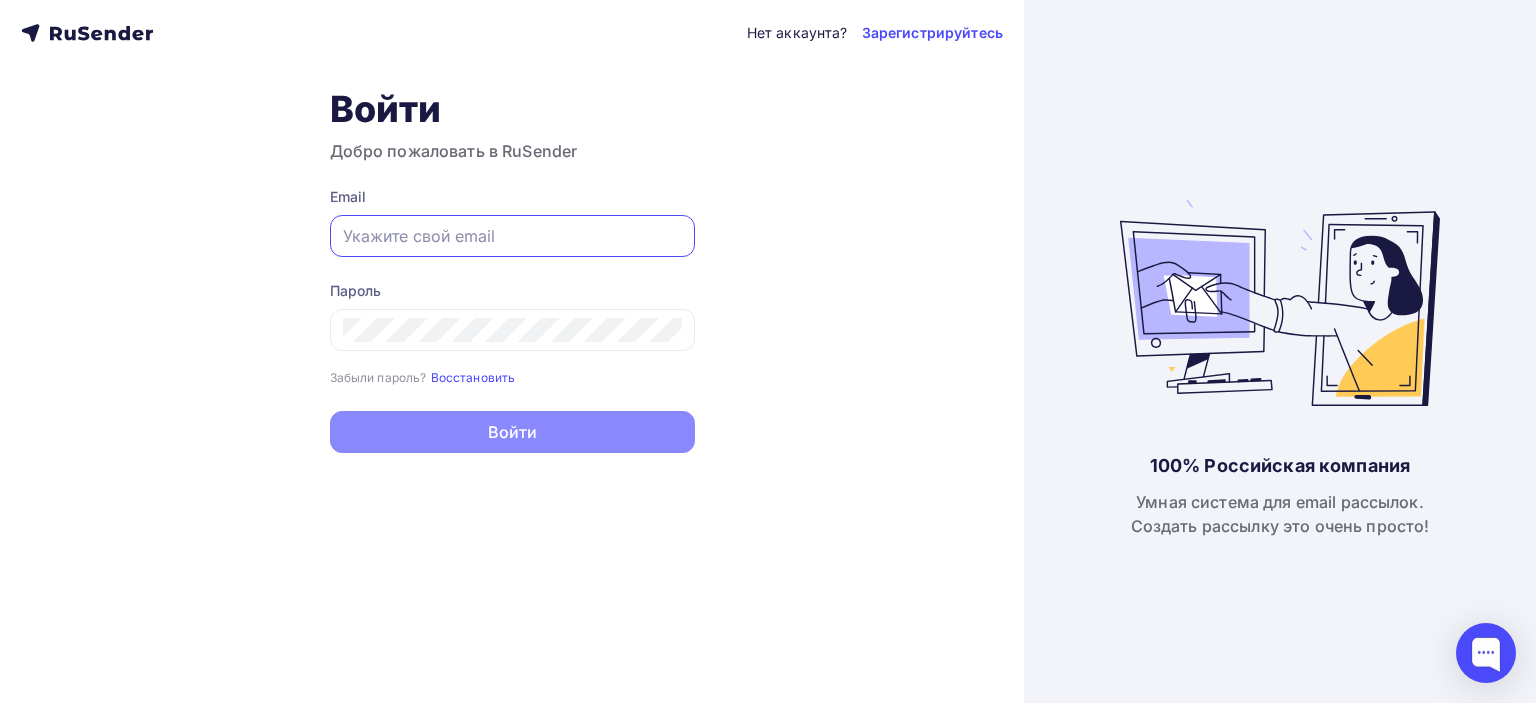 click at bounding box center [512, 236] 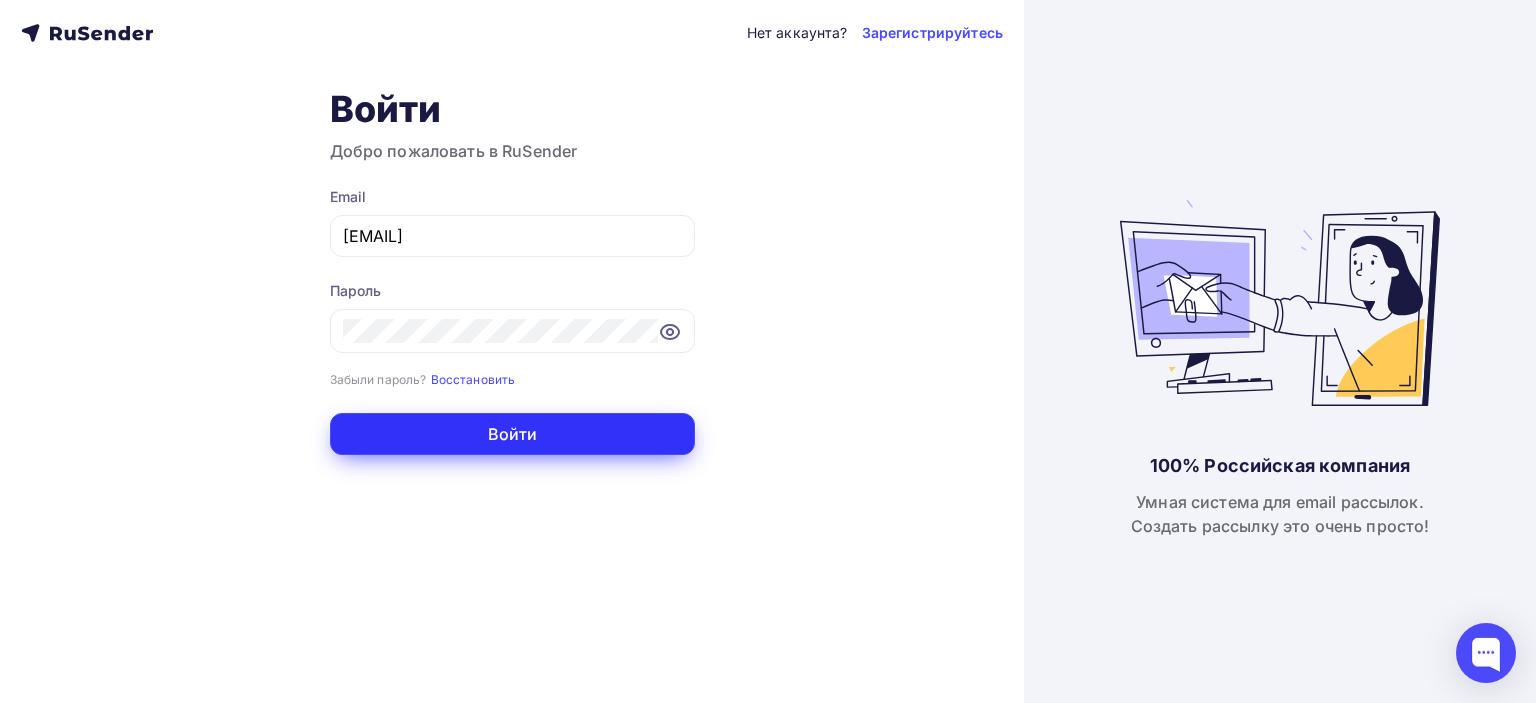 click on "Войти" at bounding box center (512, 434) 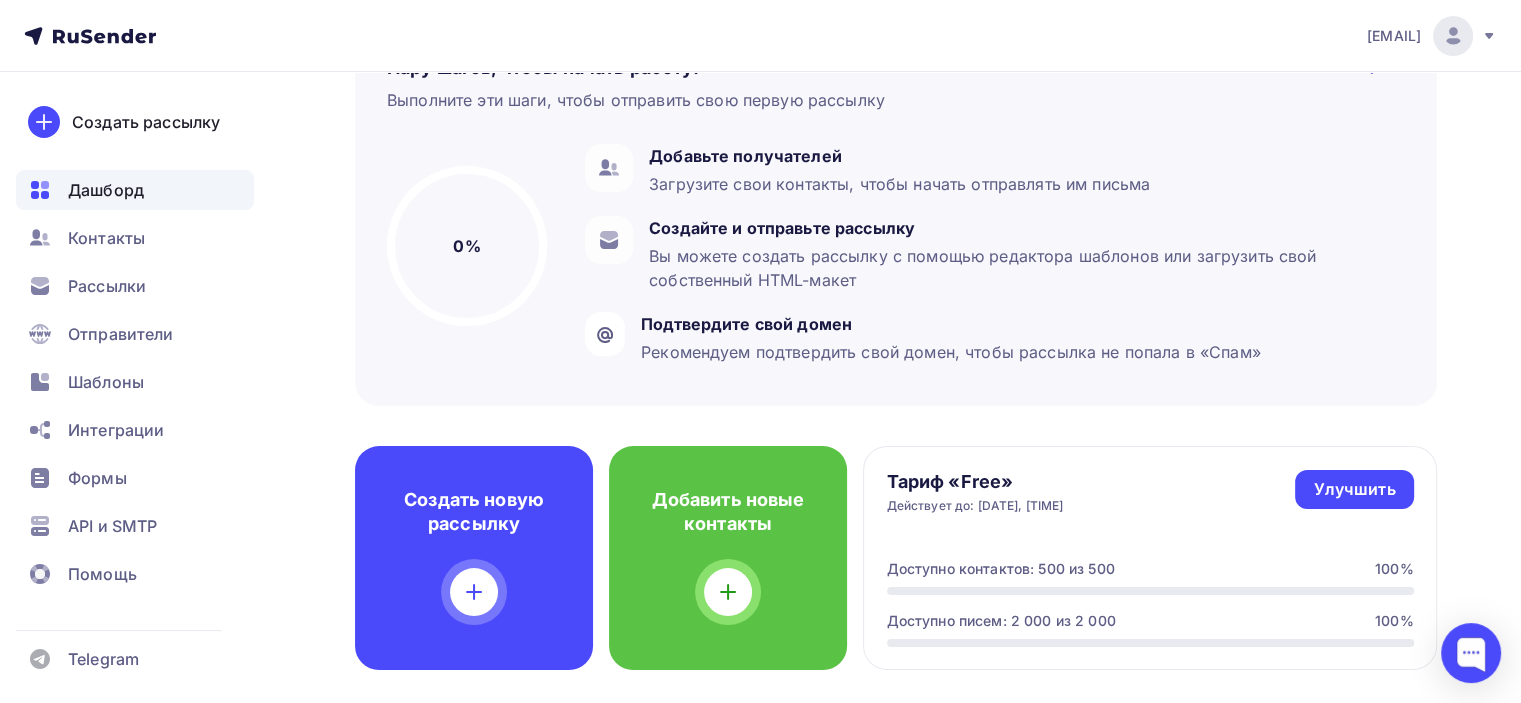 scroll, scrollTop: 300, scrollLeft: 0, axis: vertical 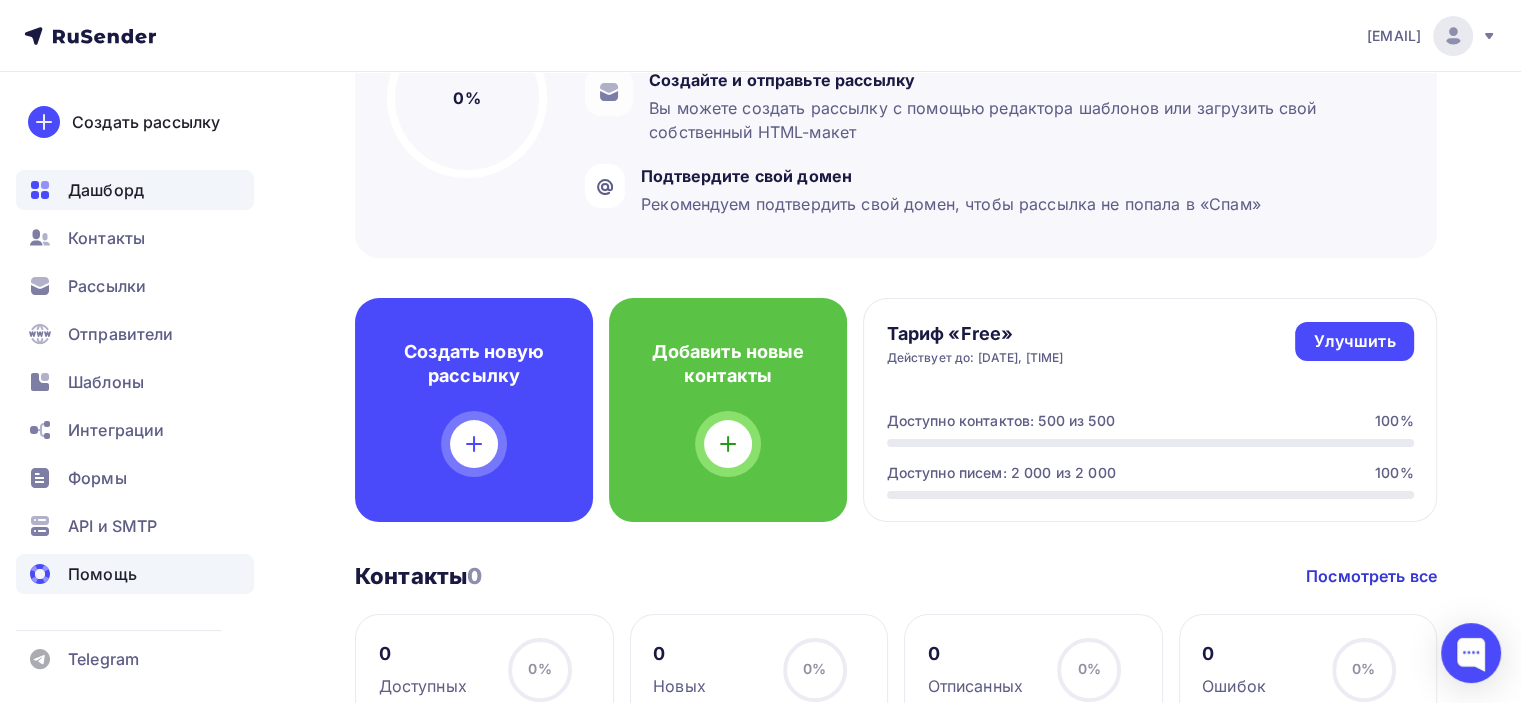 click on "Помощь" at bounding box center [102, 574] 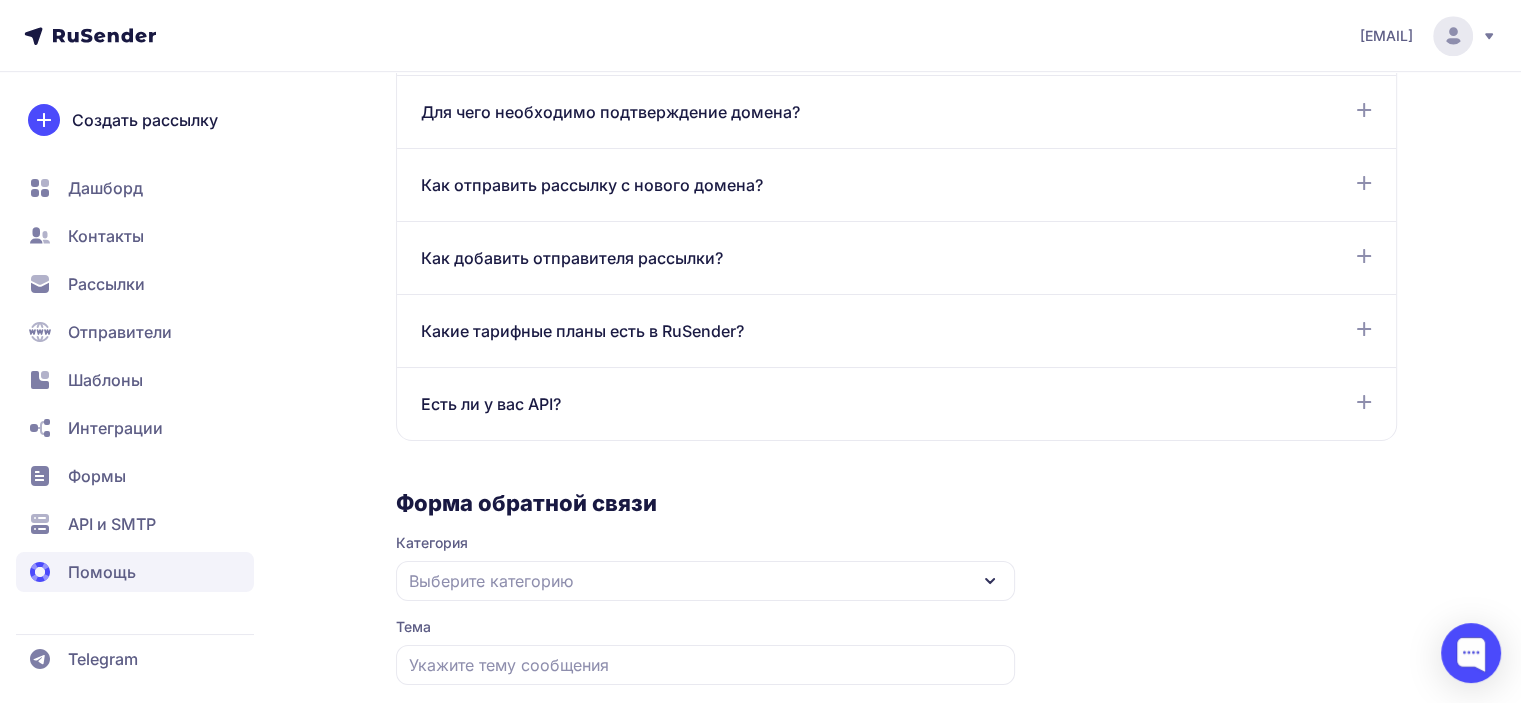 scroll, scrollTop: 1100, scrollLeft: 0, axis: vertical 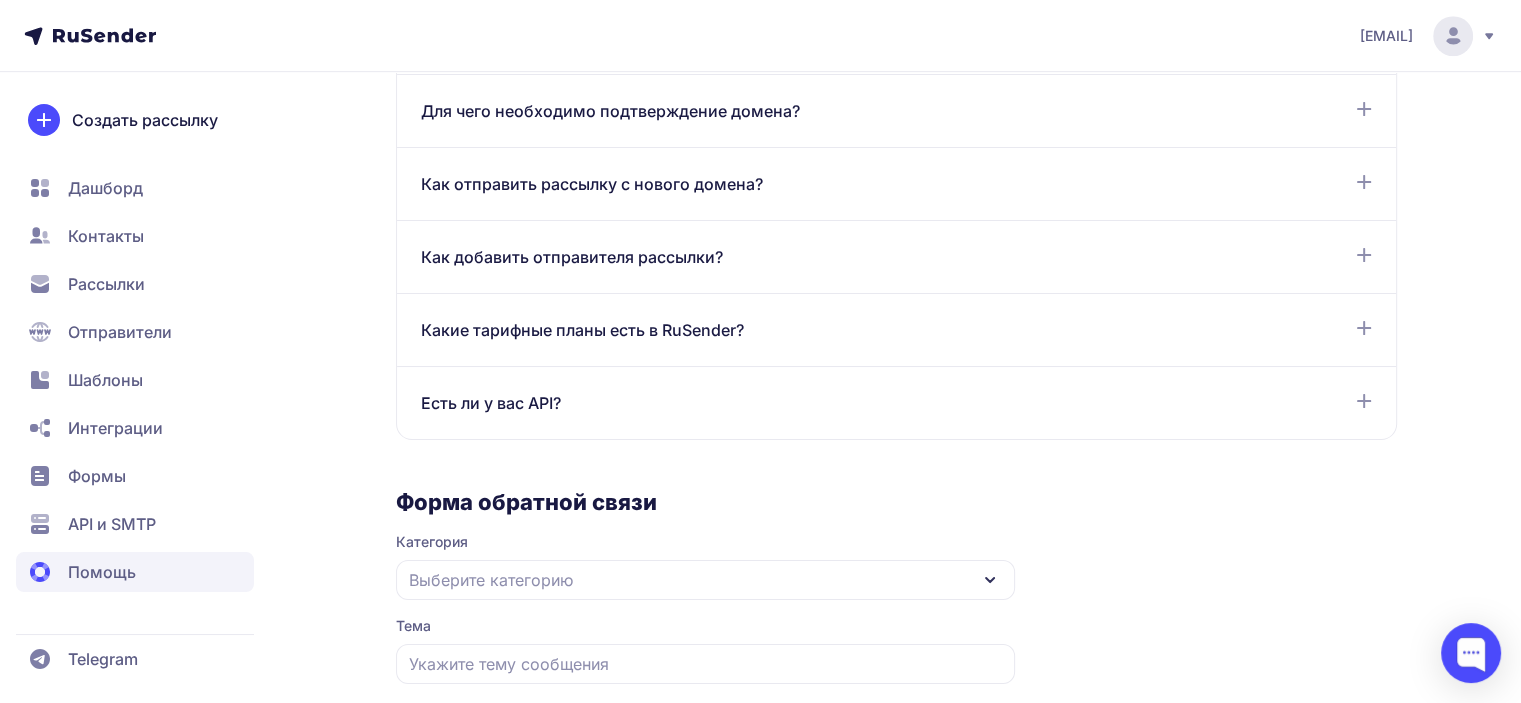 click on "Есть ли у вас API? В сервисе RuSender создание API ключа доступно по ссылке:  https://beta.rusender.ru/api . В бесплатном тарифе для отправки по API доступно 100 писем. Подробную информацию о создании и использовании API можно прочитать  здесь ." 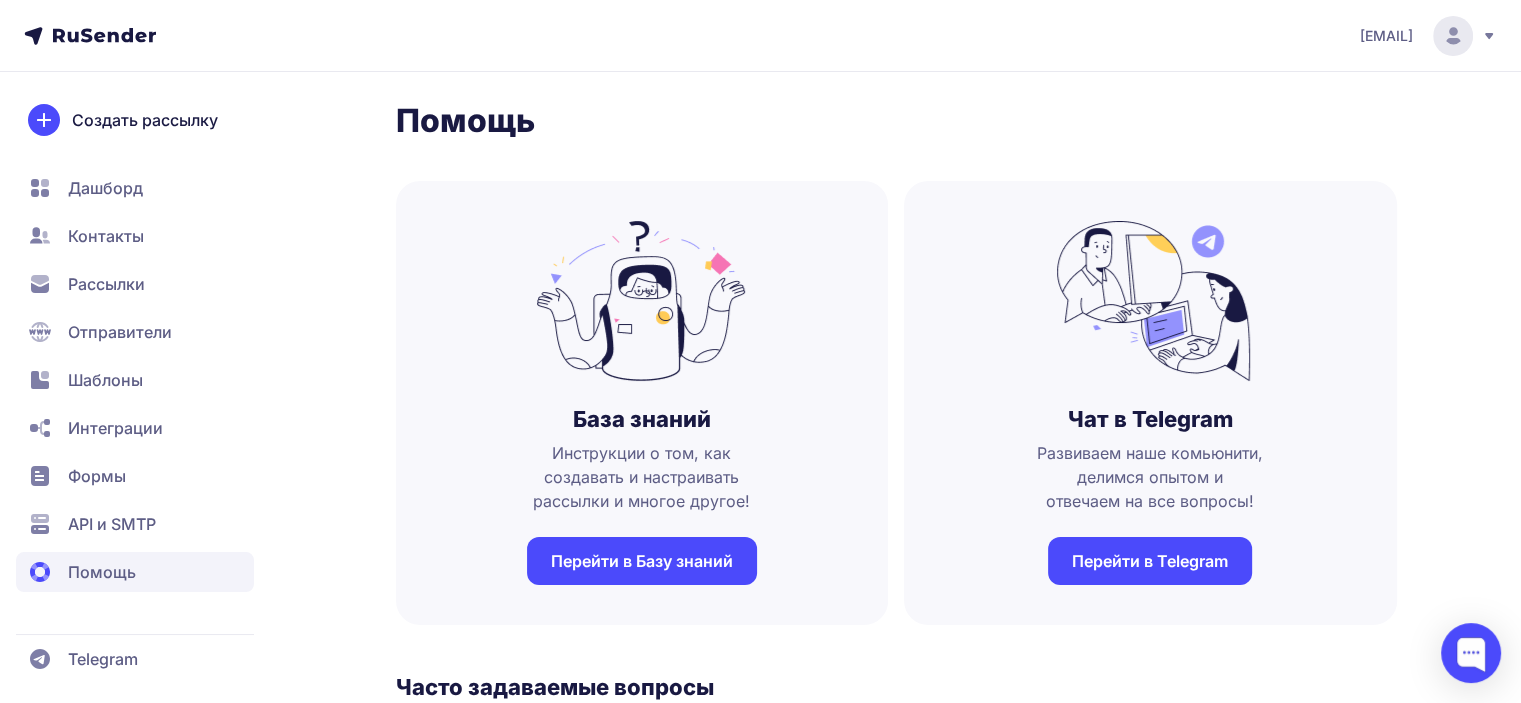 scroll, scrollTop: 0, scrollLeft: 0, axis: both 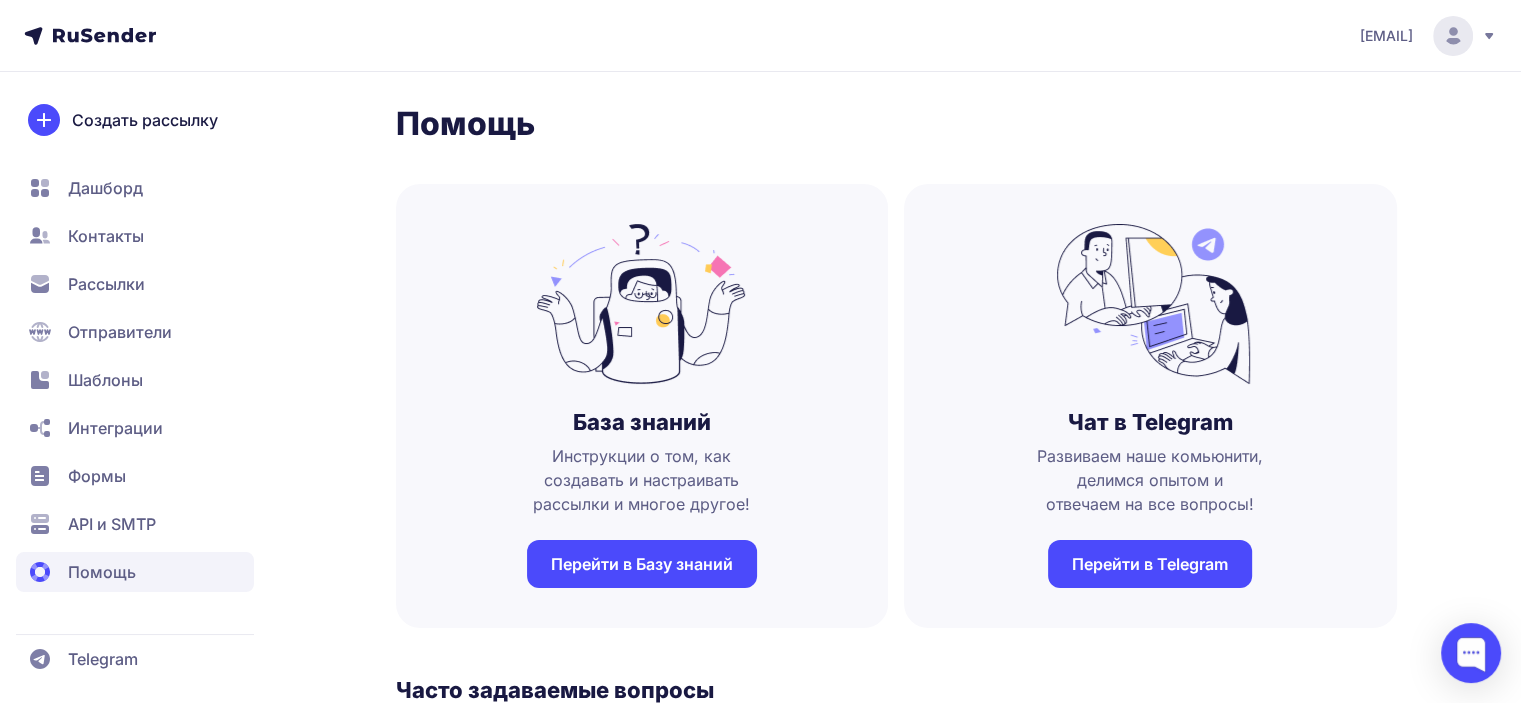 drag, startPoint x: 190, startPoint y: 33, endPoint x: 46, endPoint y: 31, distance: 144.01389 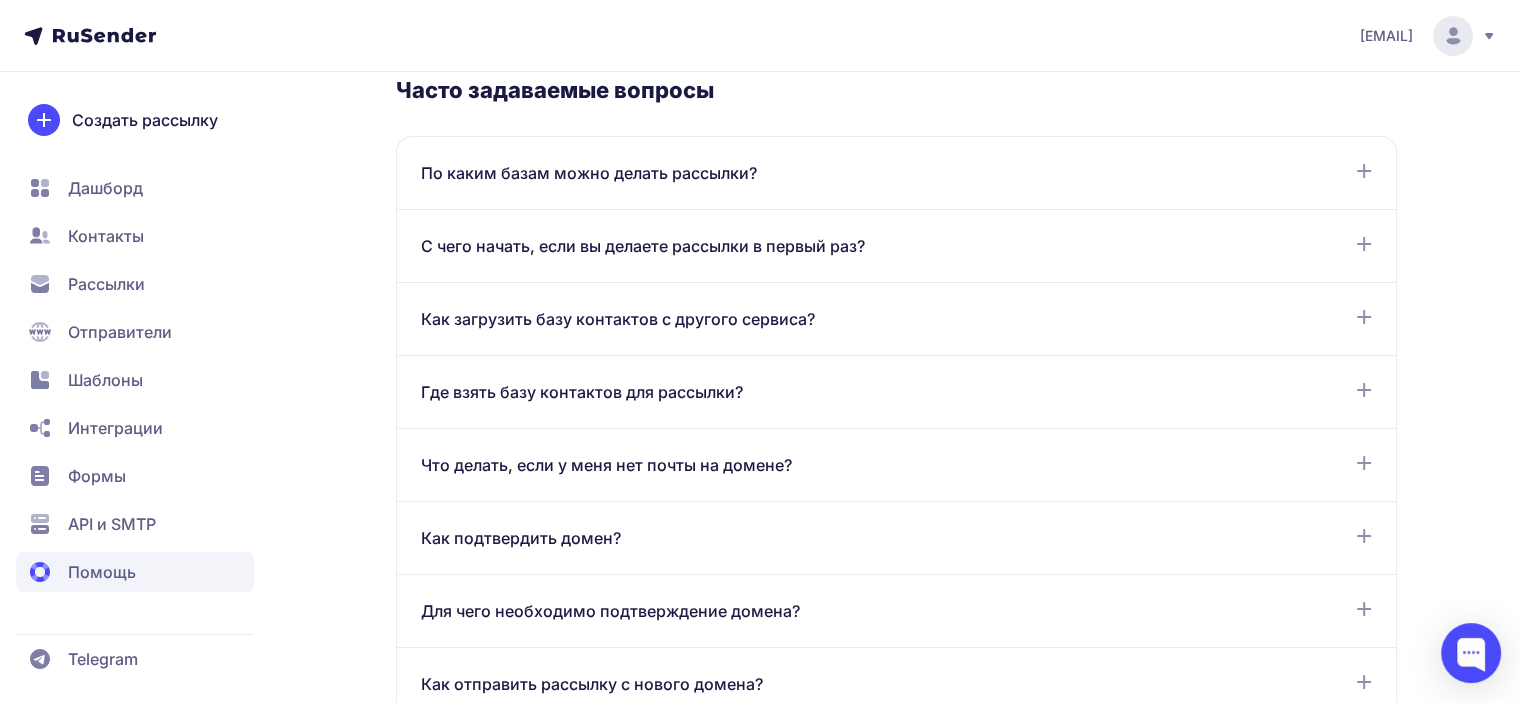 scroll, scrollTop: 1100, scrollLeft: 0, axis: vertical 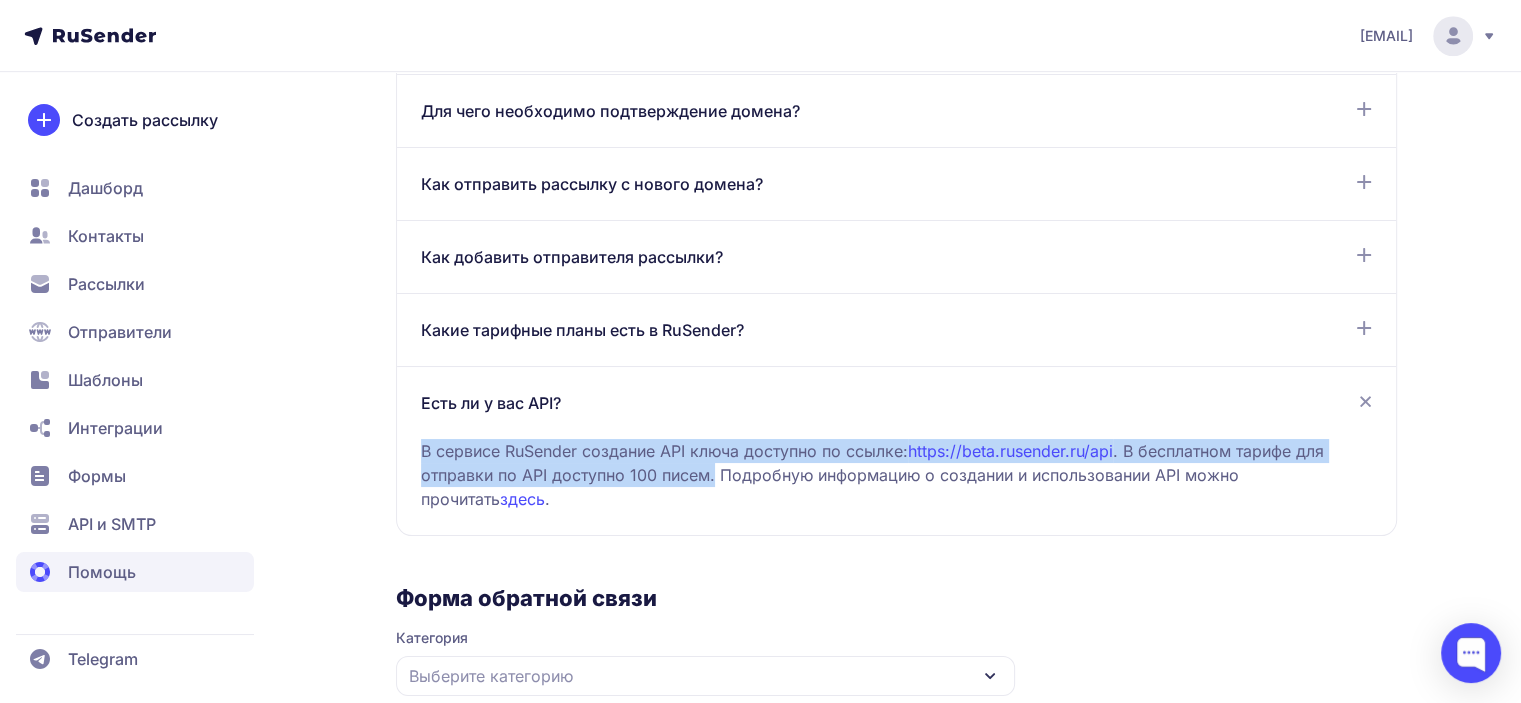 drag, startPoint x: 422, startPoint y: 444, endPoint x: 716, endPoint y: 469, distance: 295.061 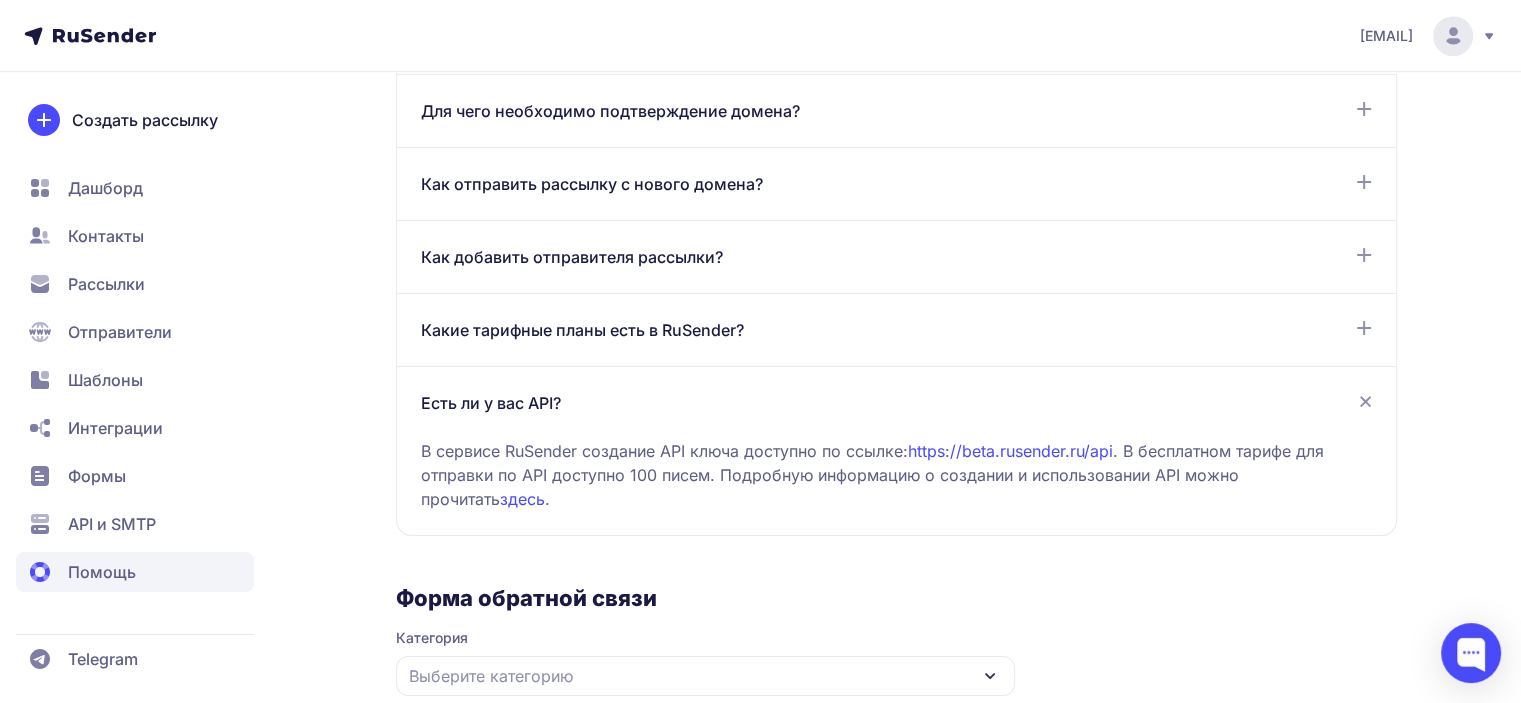 click on "Интеграции" at bounding box center (115, 428) 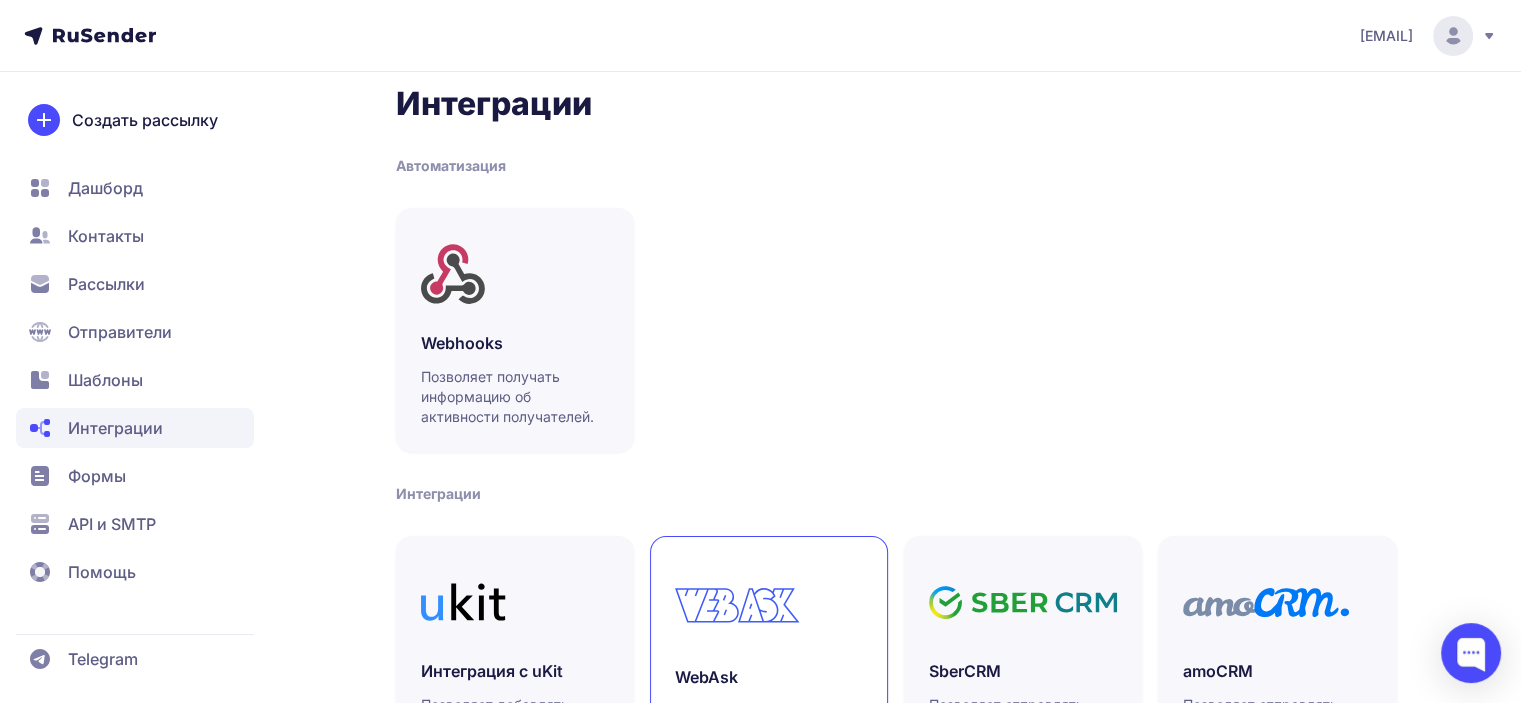 scroll, scrollTop: 0, scrollLeft: 0, axis: both 